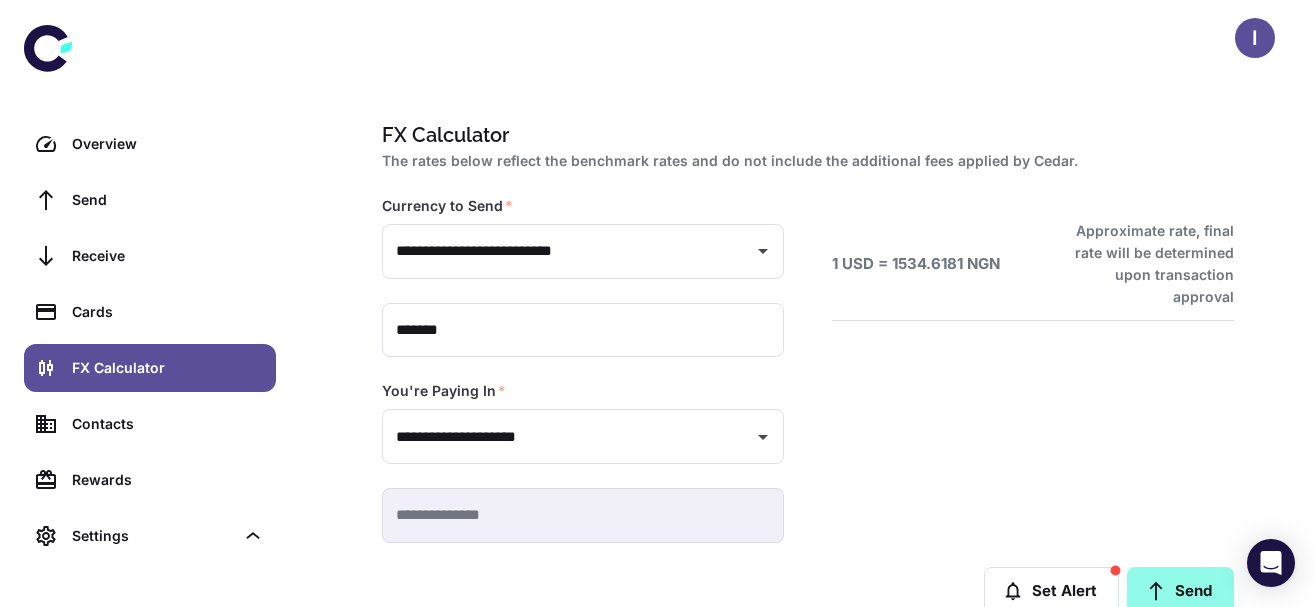 scroll, scrollTop: 0, scrollLeft: 0, axis: both 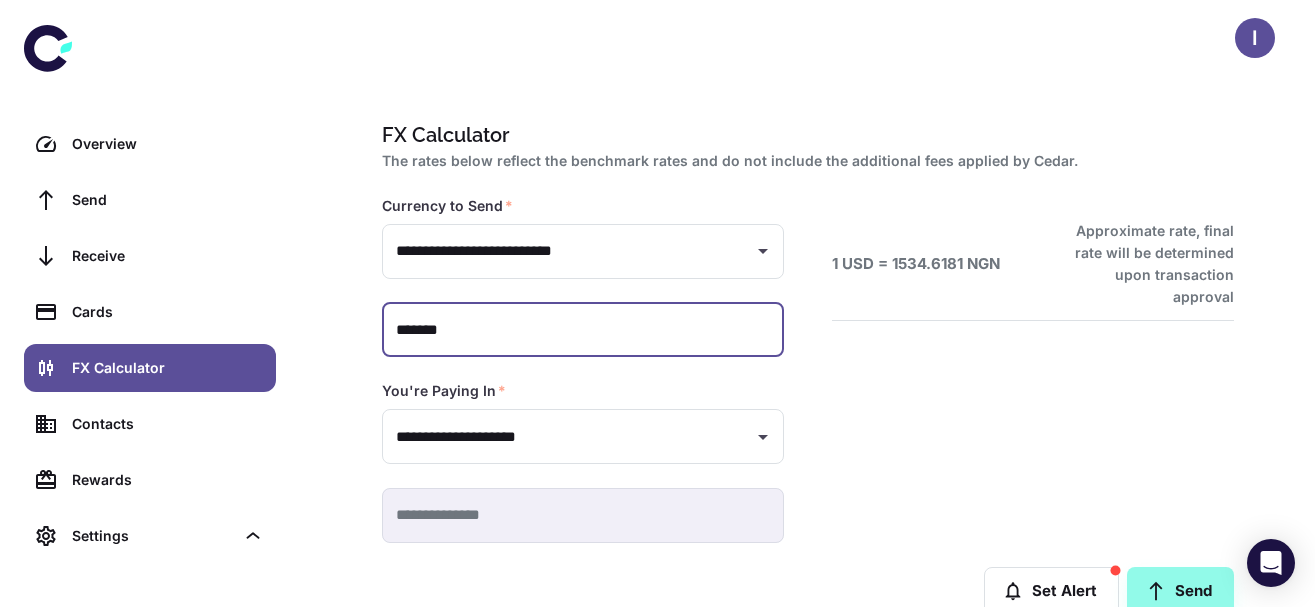 click on "*******" at bounding box center (583, 330) 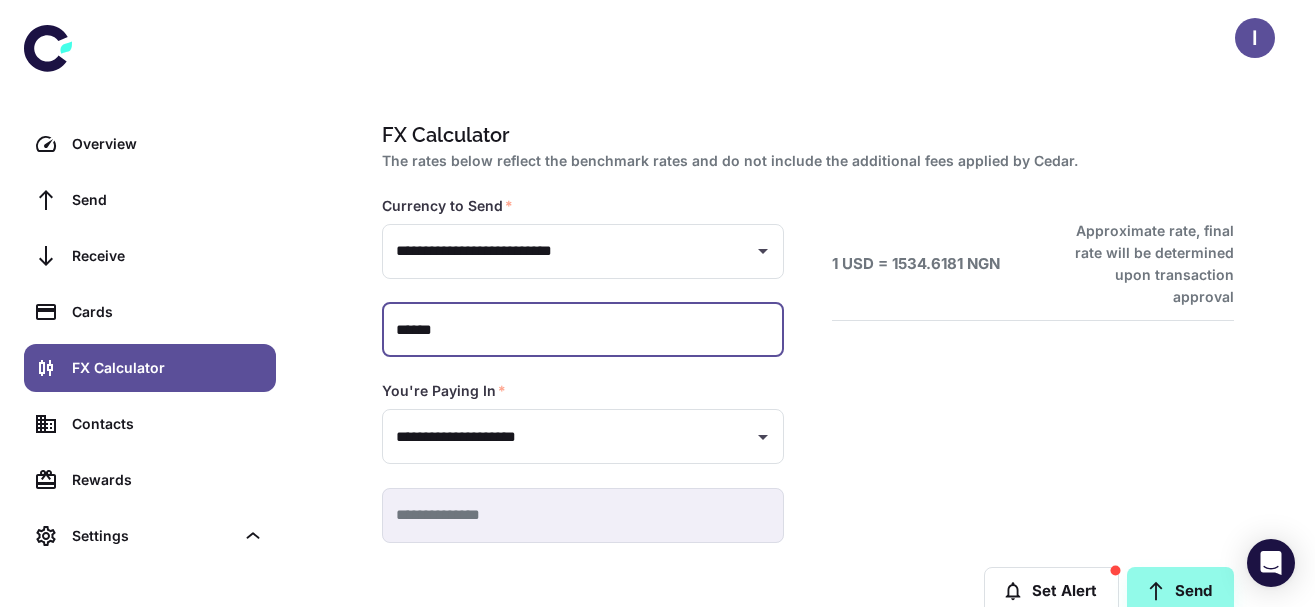 type 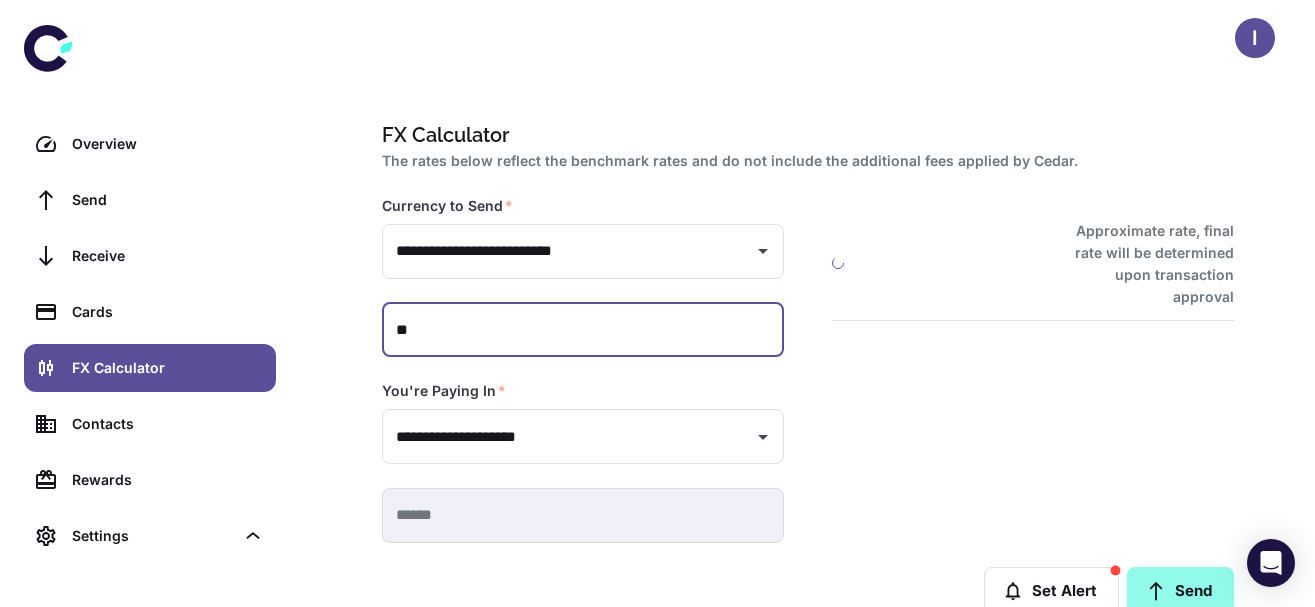 type on "*" 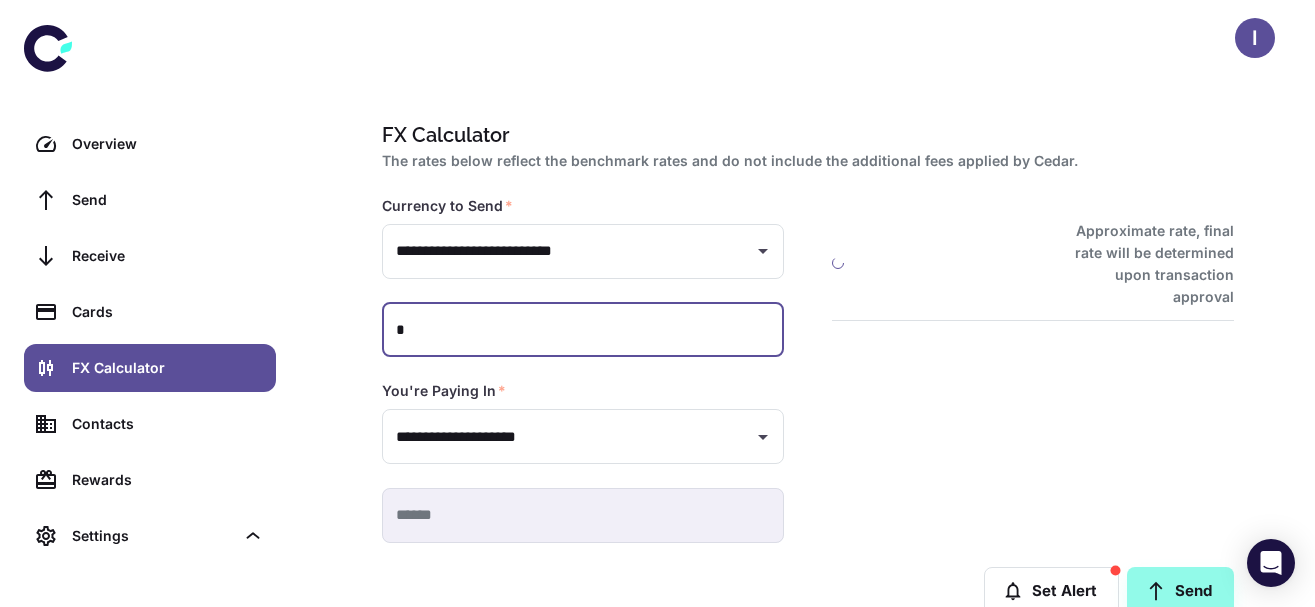 type 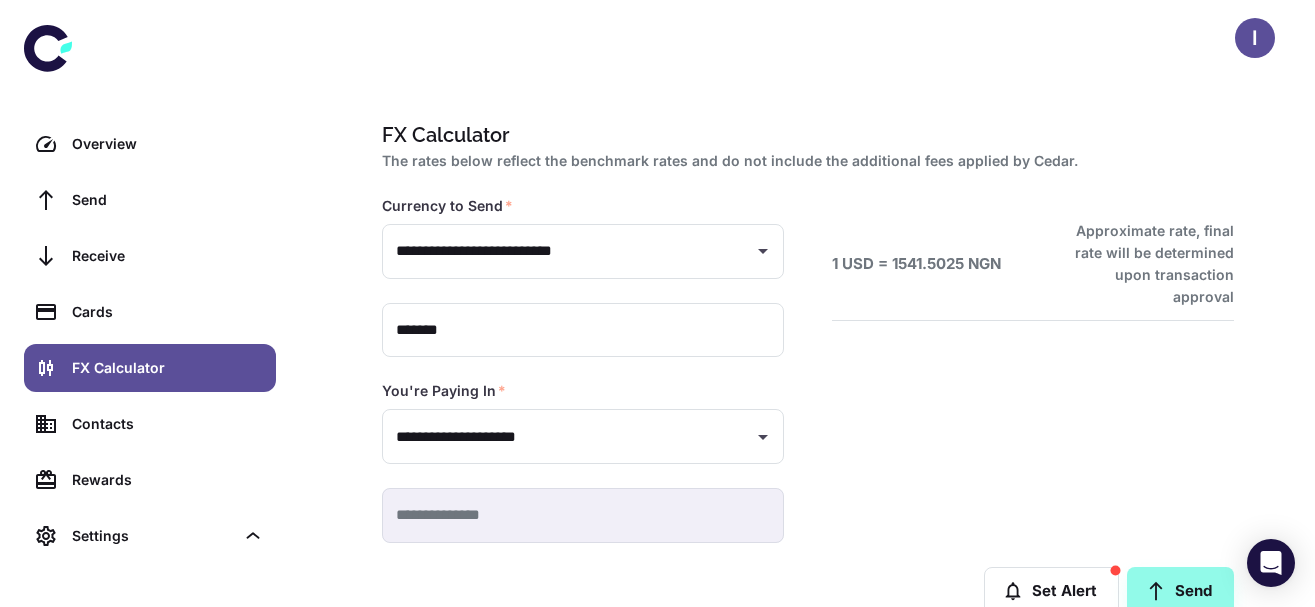 scroll, scrollTop: 0, scrollLeft: 0, axis: both 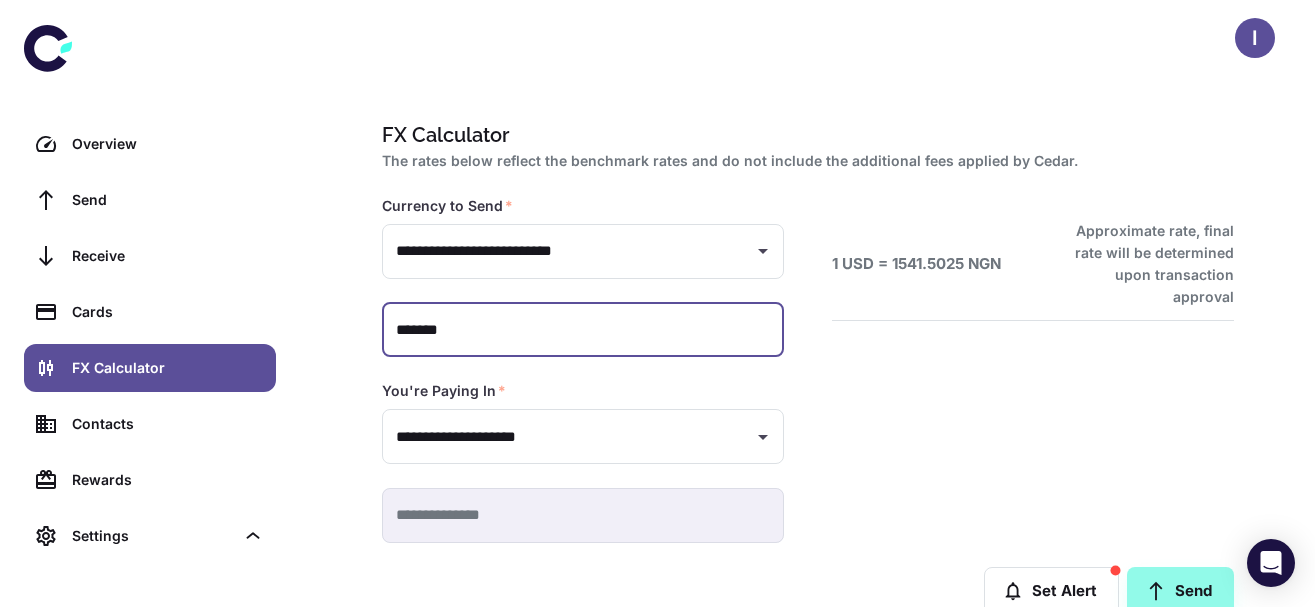 click on "*******" at bounding box center [583, 330] 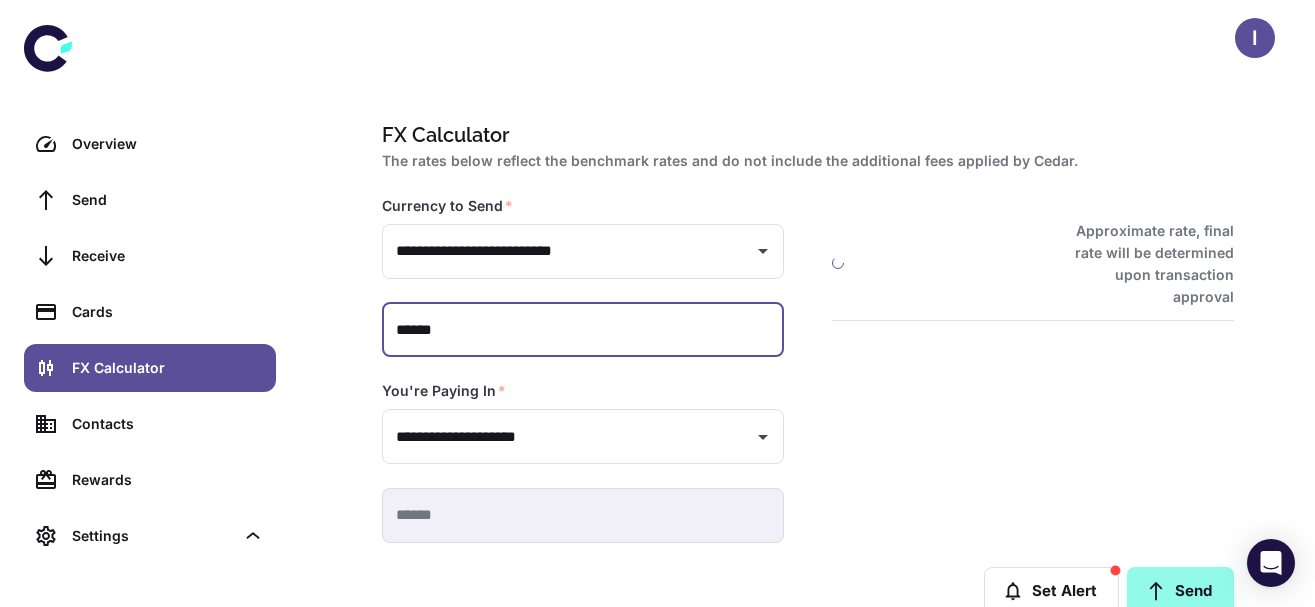 type on "**********" 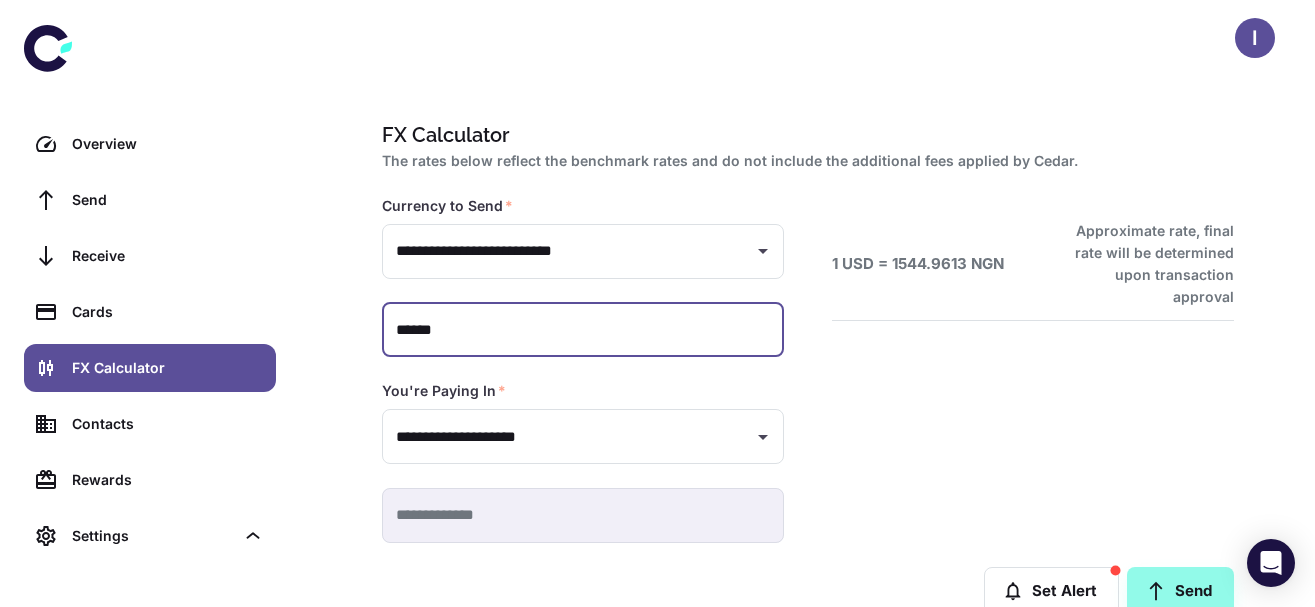 type on "******" 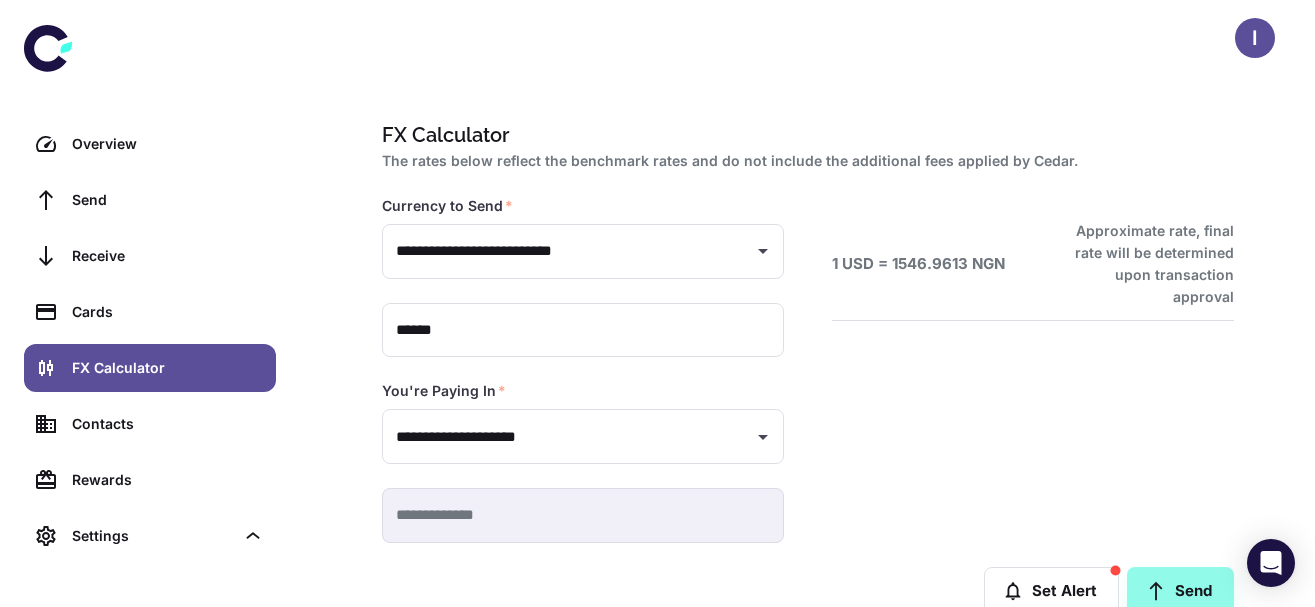 type on "**********" 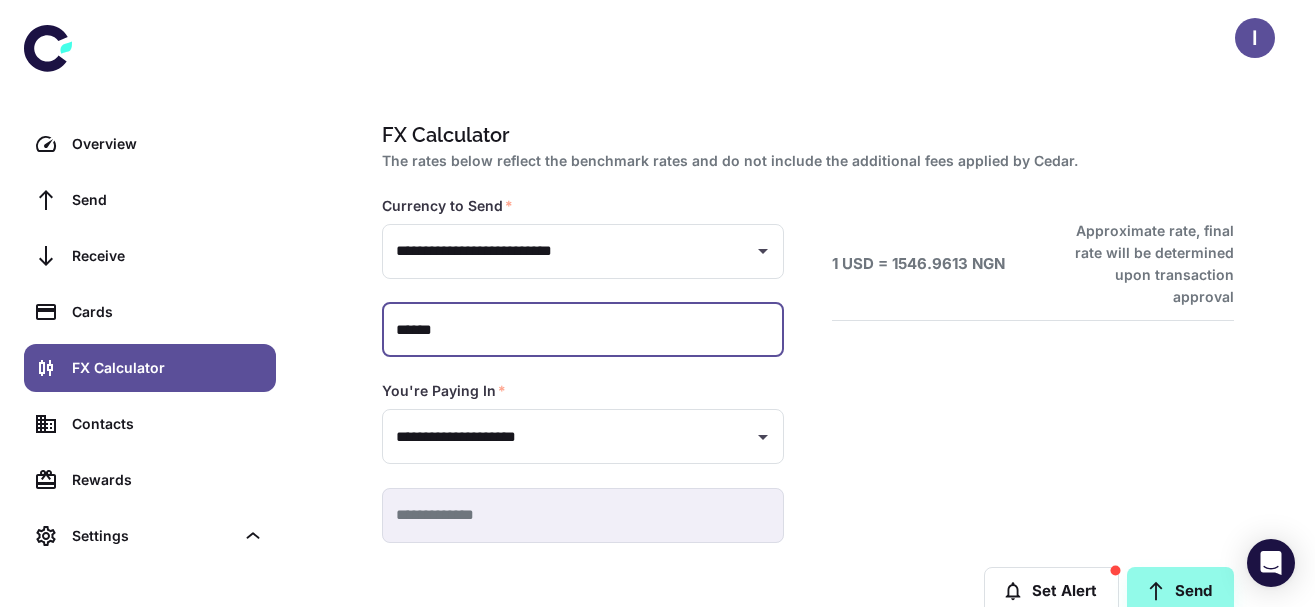 click on "******" at bounding box center [583, 330] 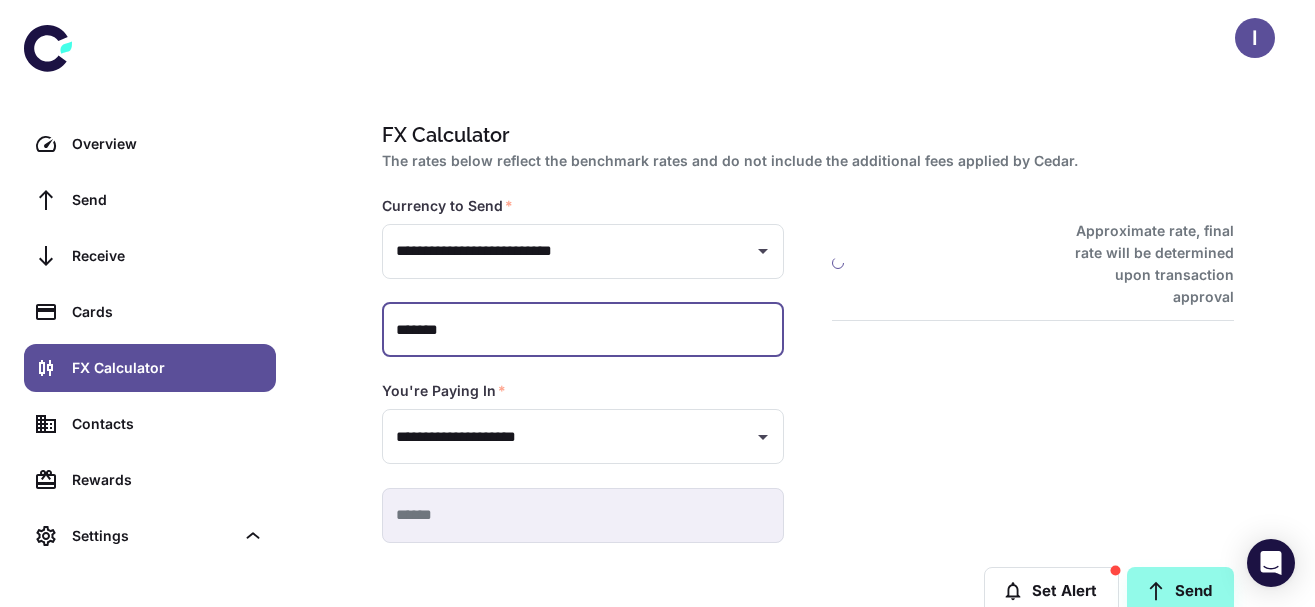 type on "**********" 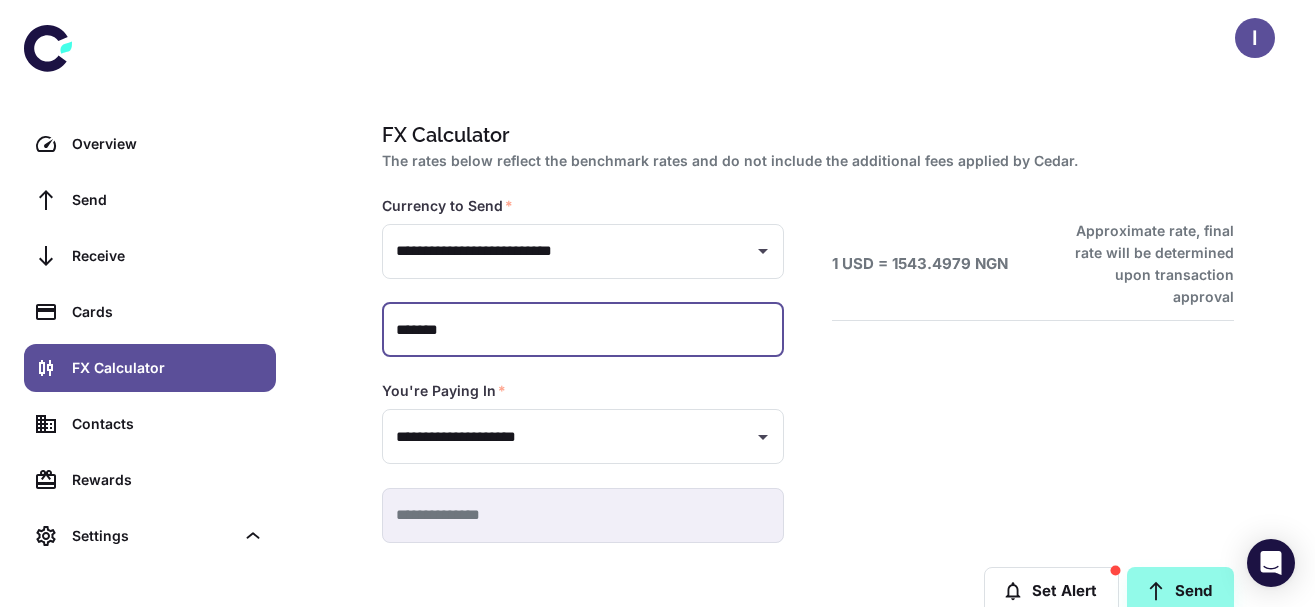 type on "******" 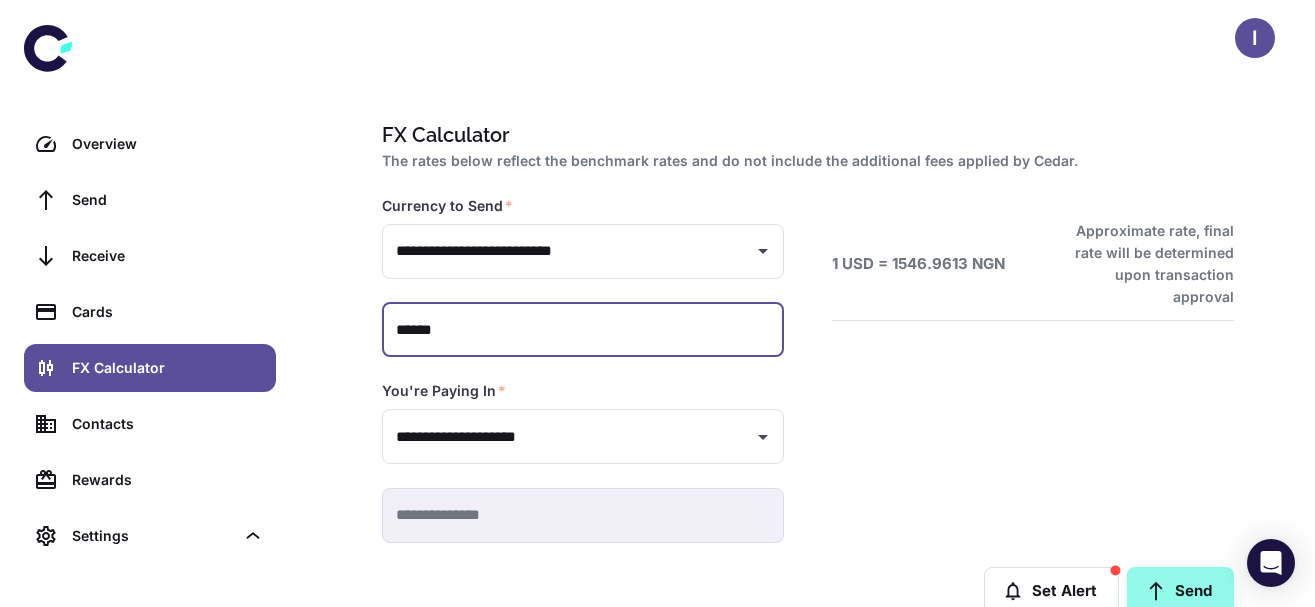 type on "**********" 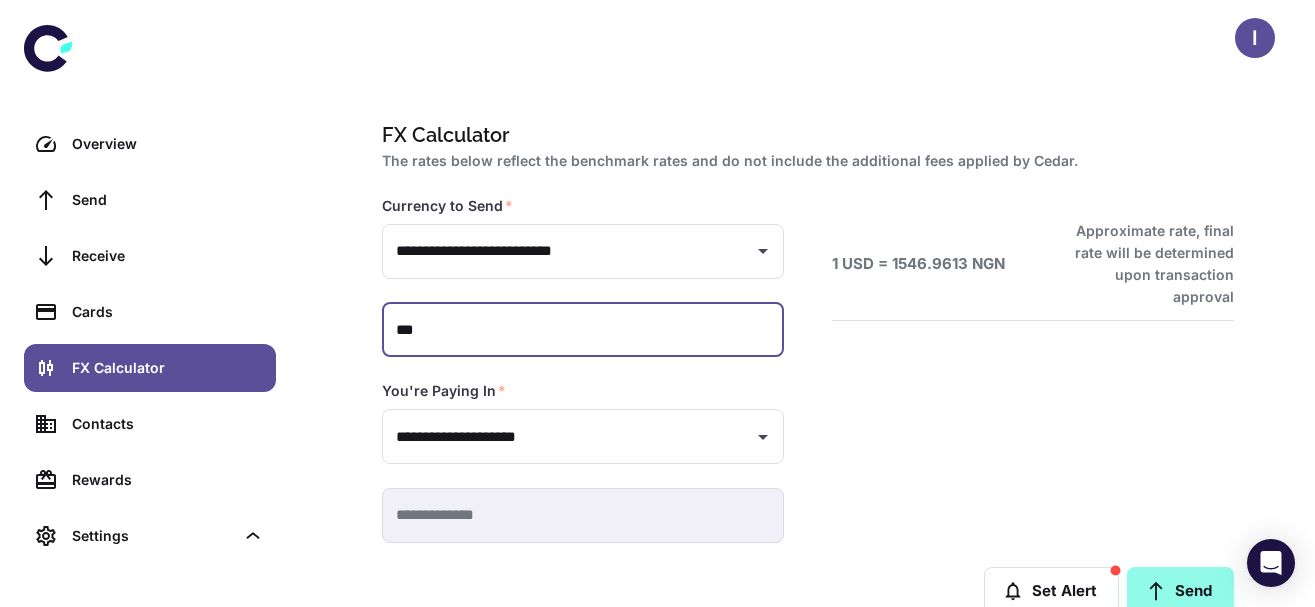 type on "**" 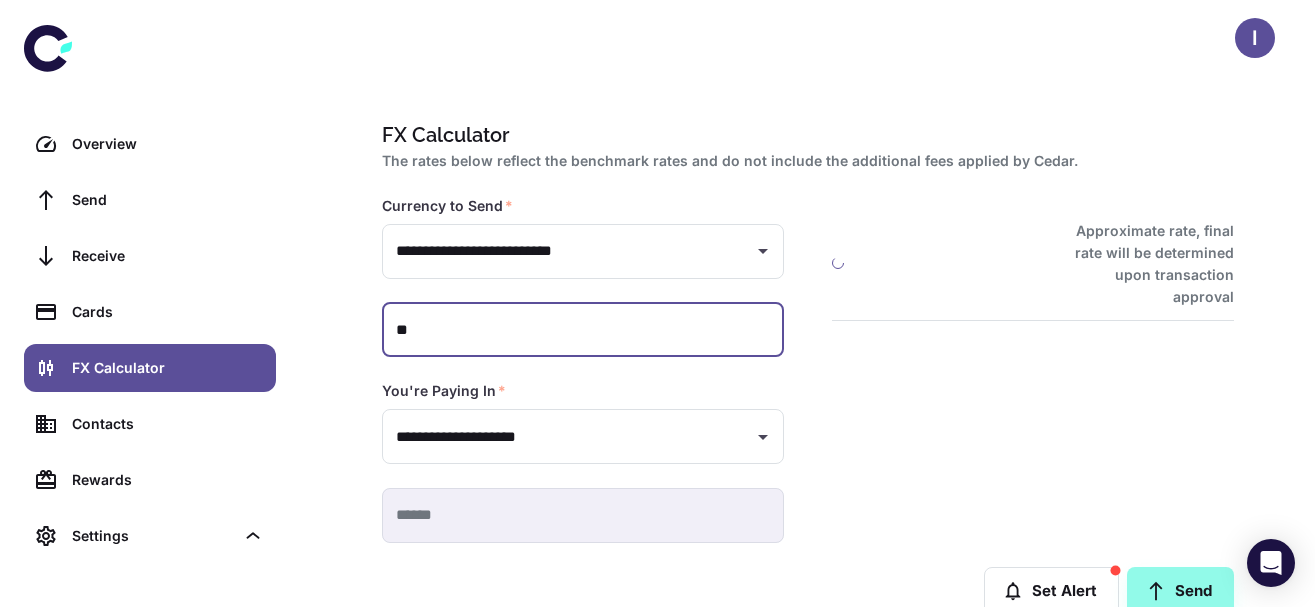 type on "*" 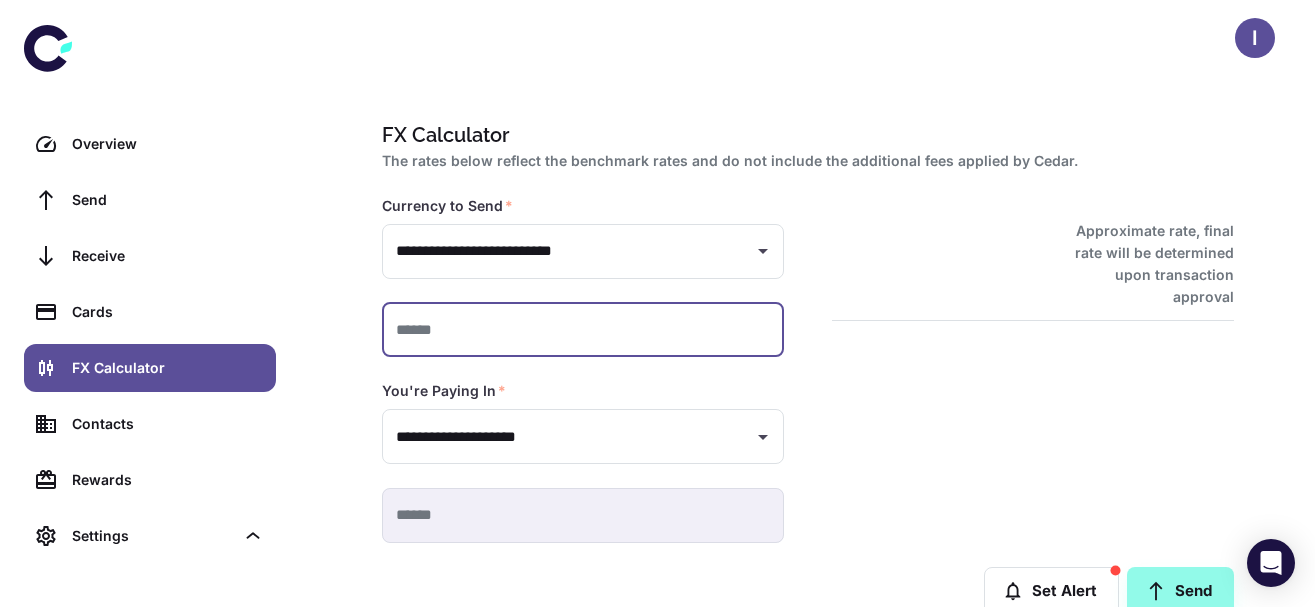 type on "*" 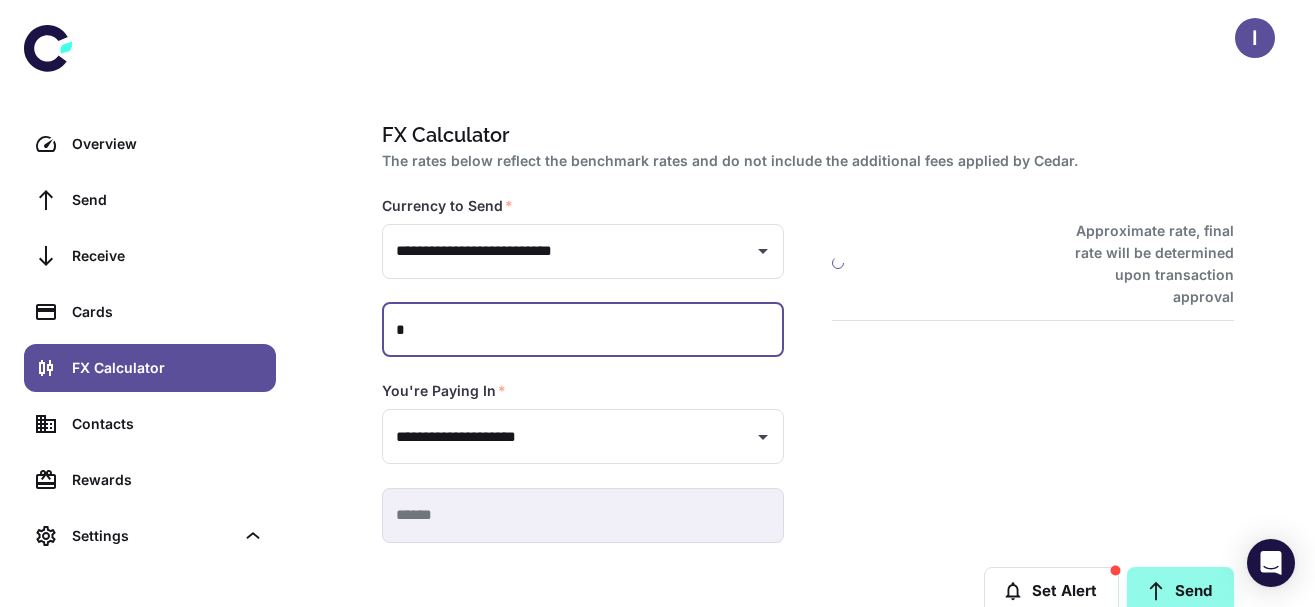 type on "******" 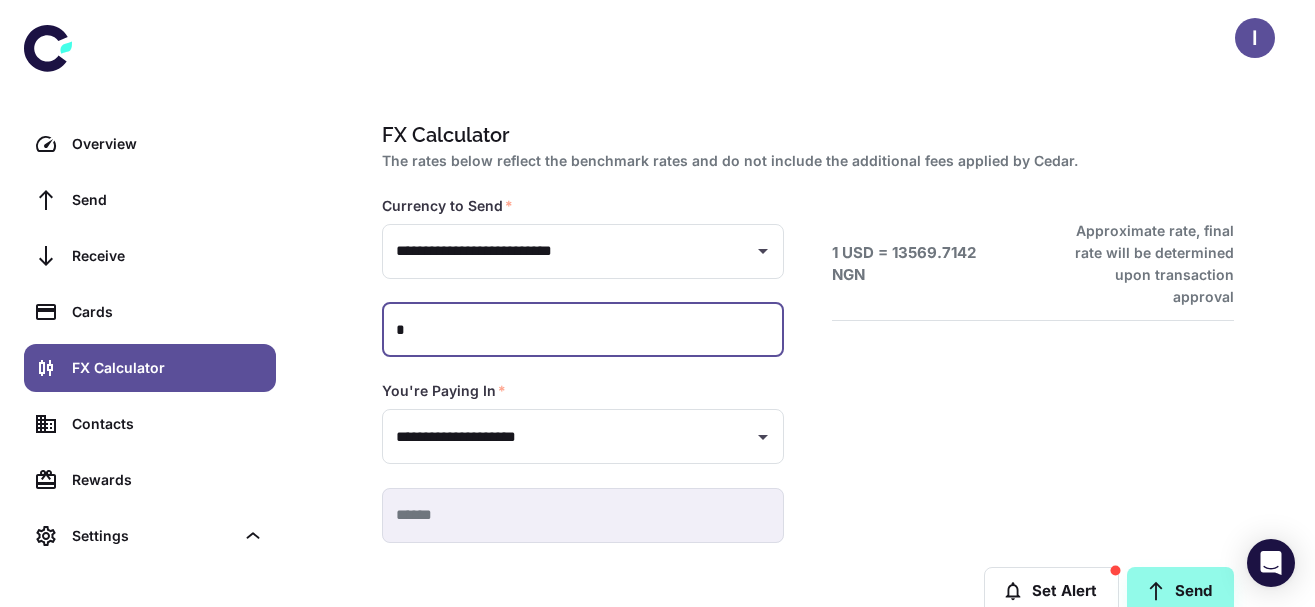 type on "**" 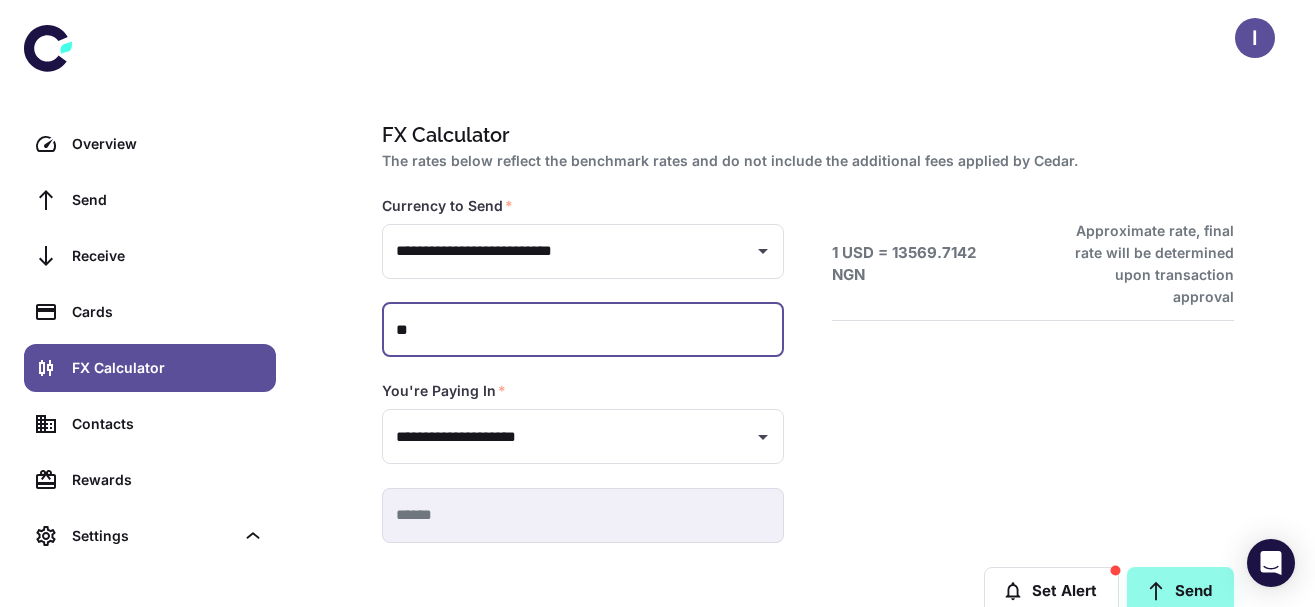 type on "**********" 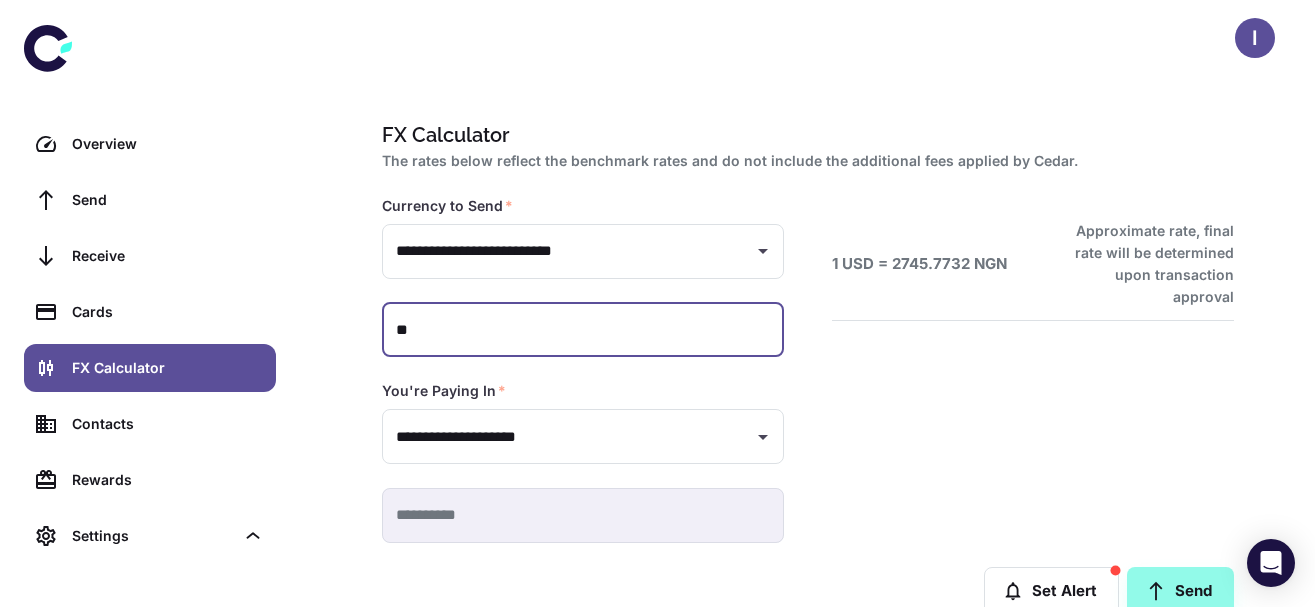 type on "***" 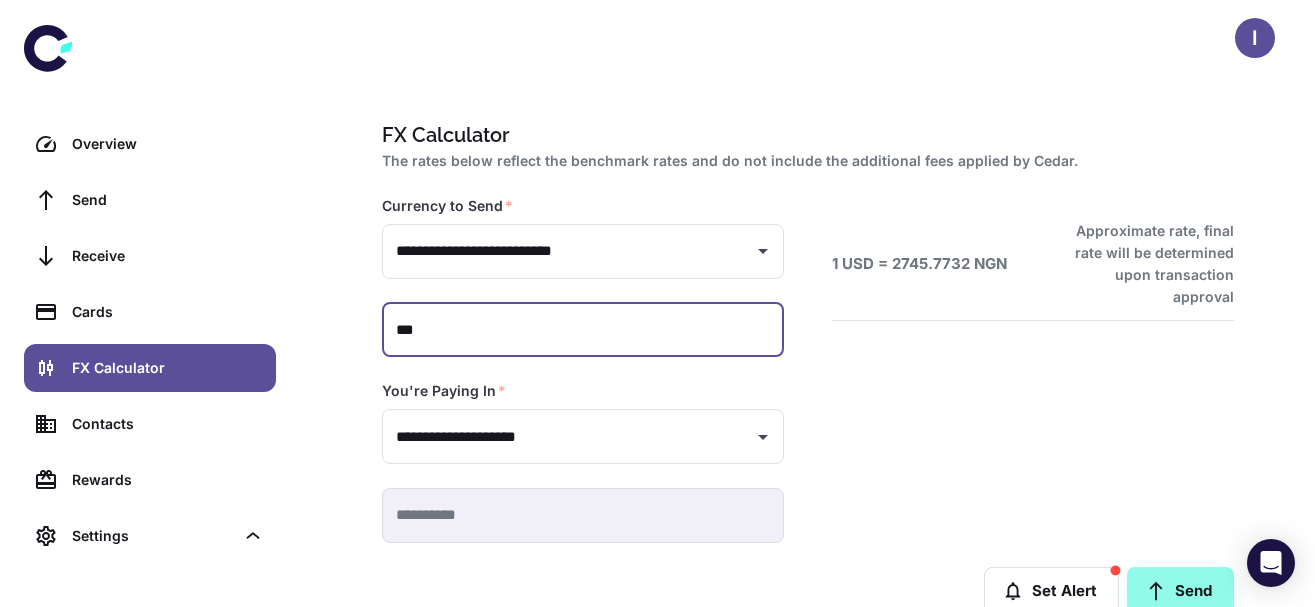 type 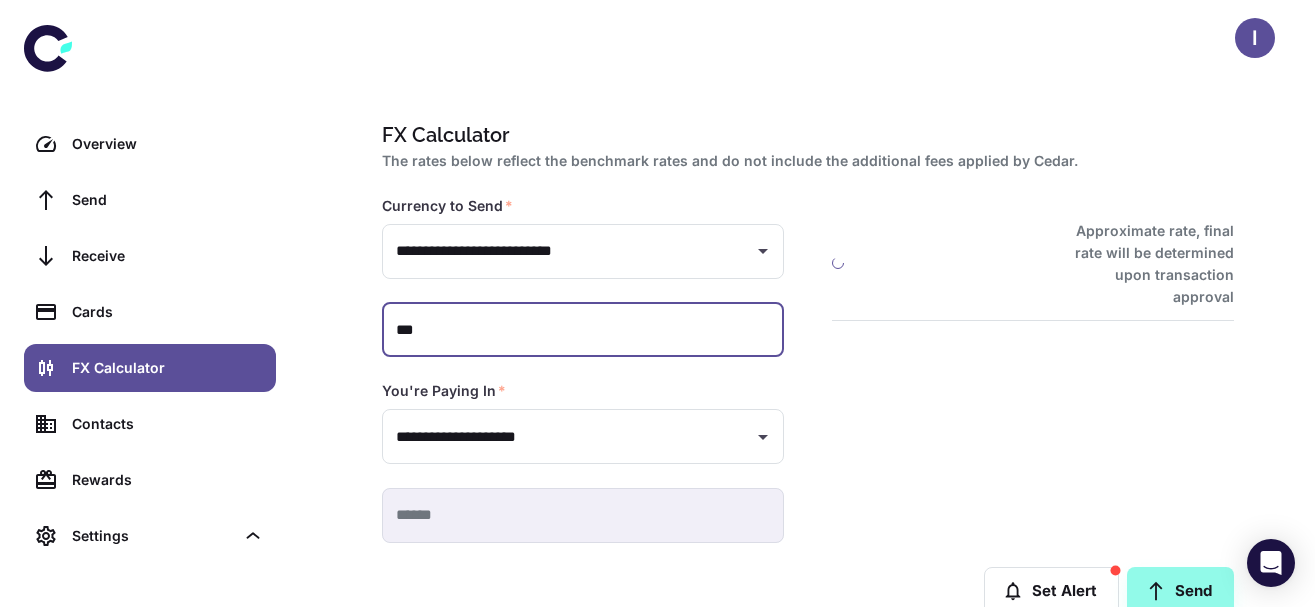 type on "*****" 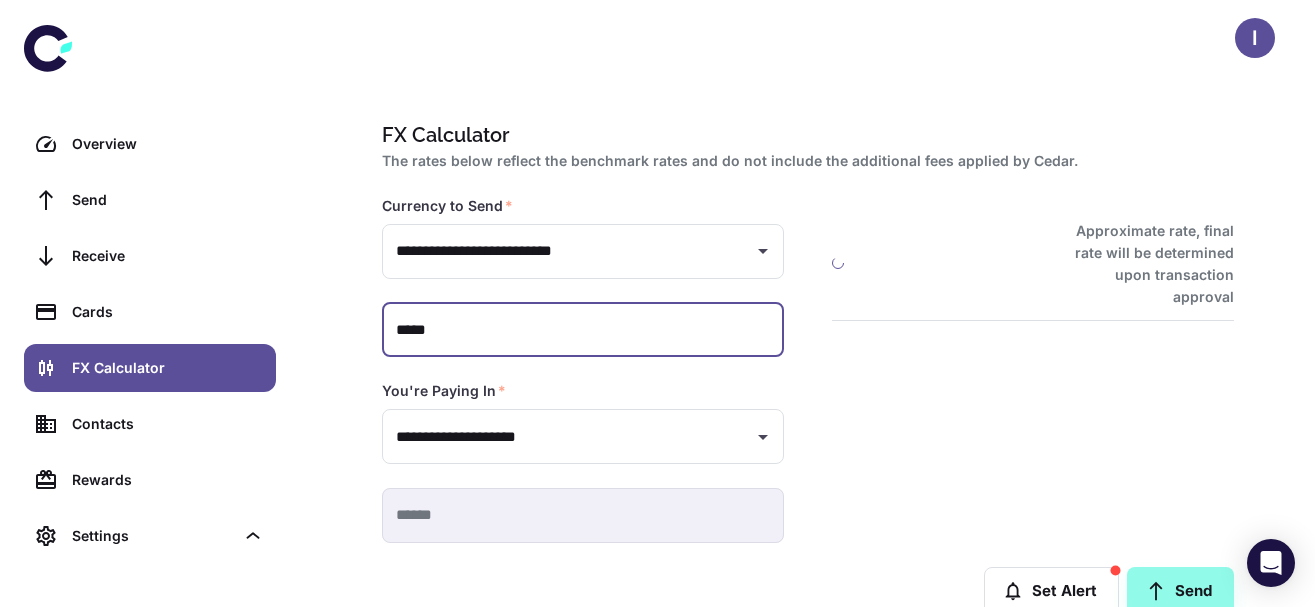 type on "**********" 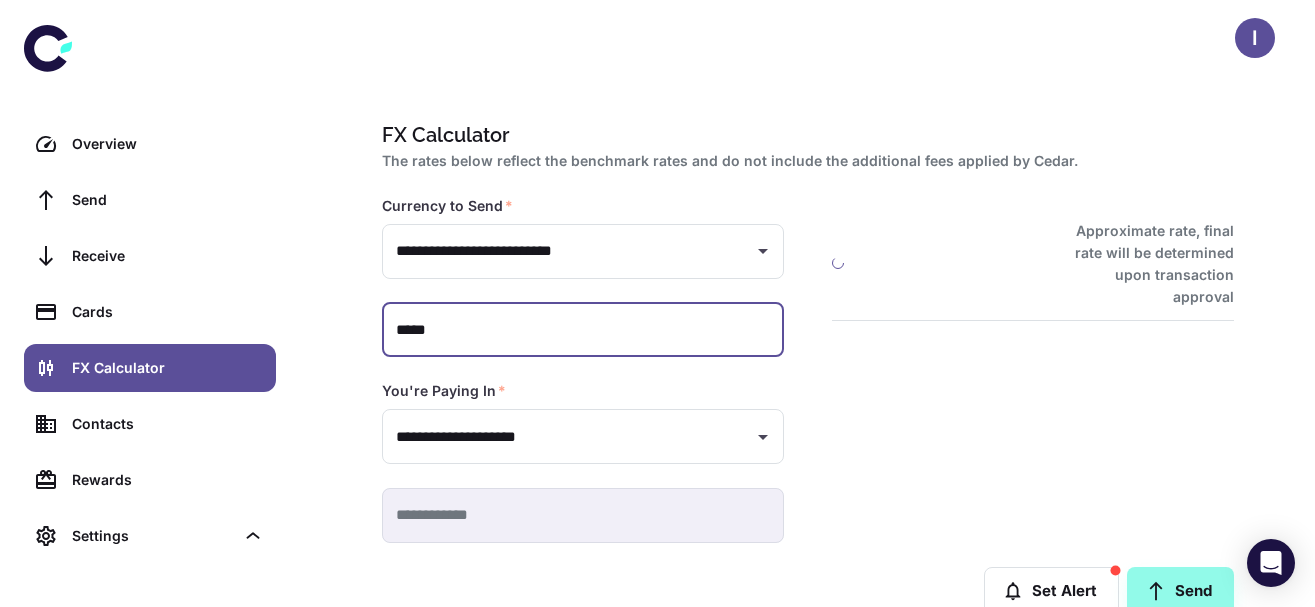 type 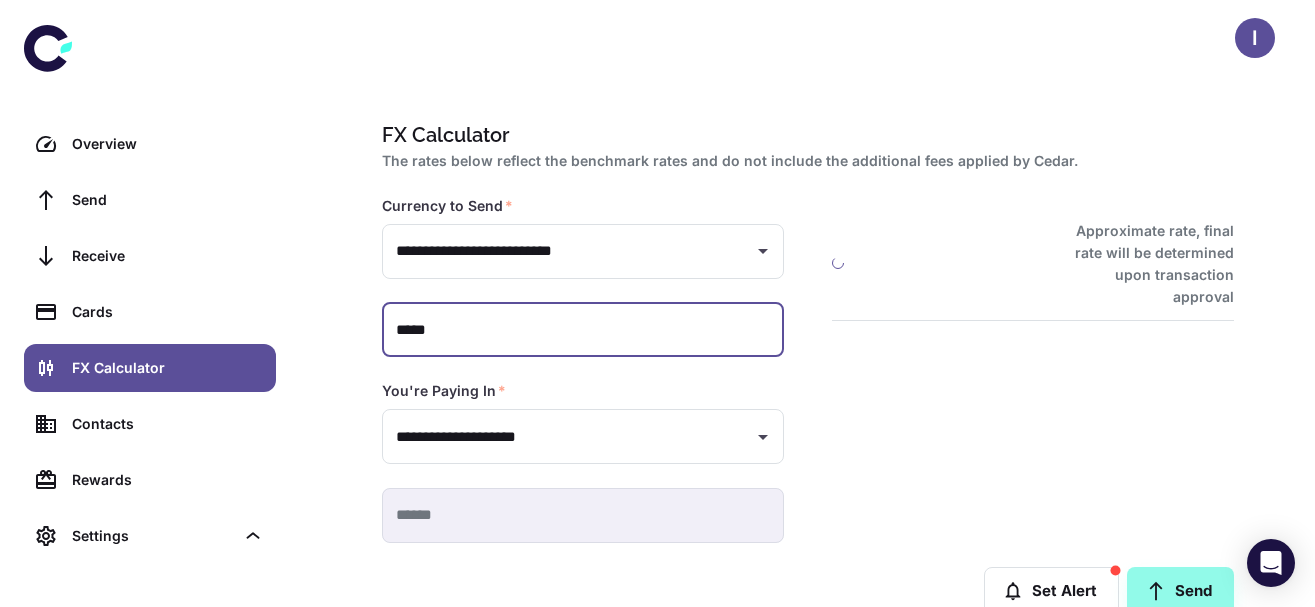 type on "******" 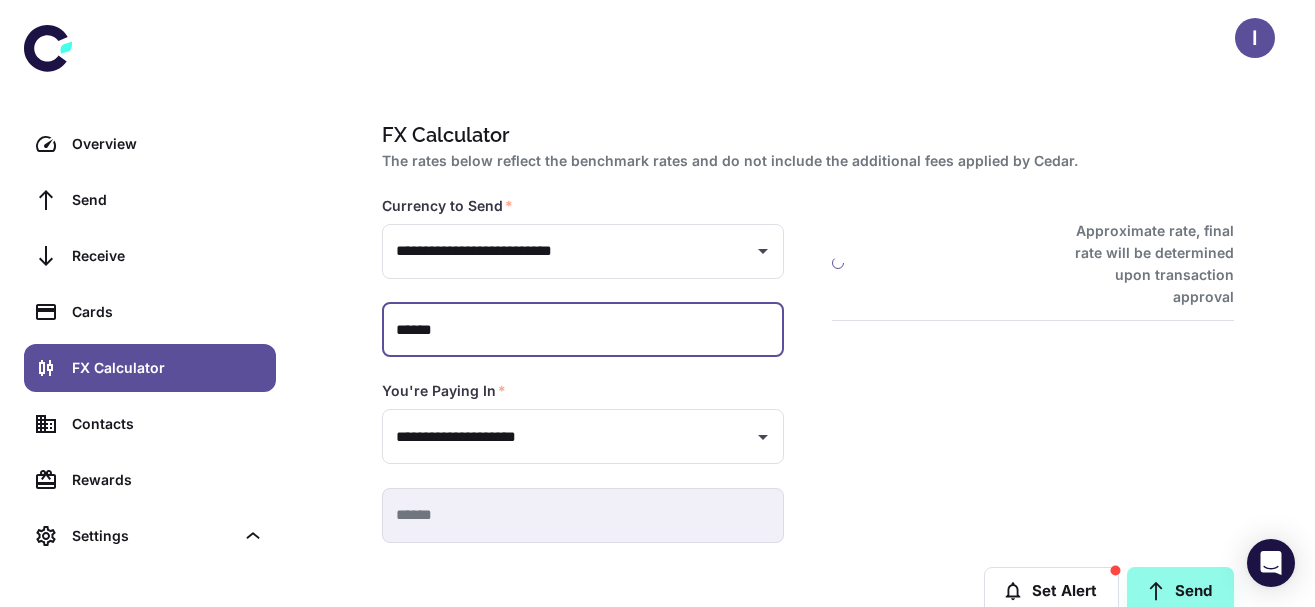 type on "**********" 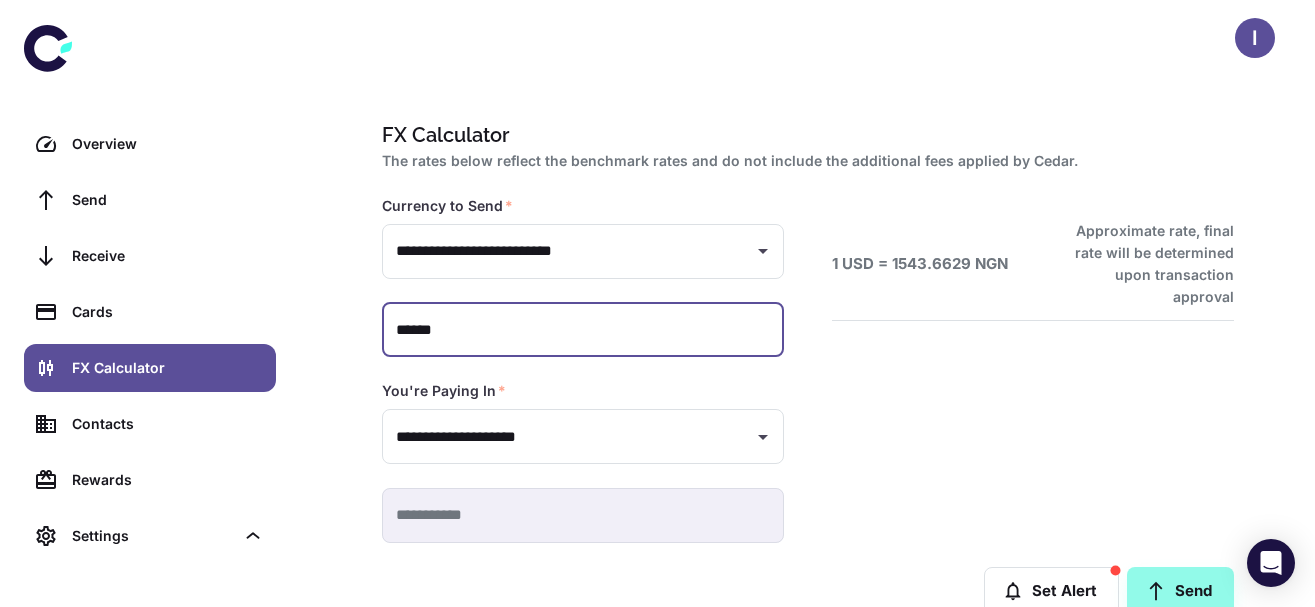 type on "******" 